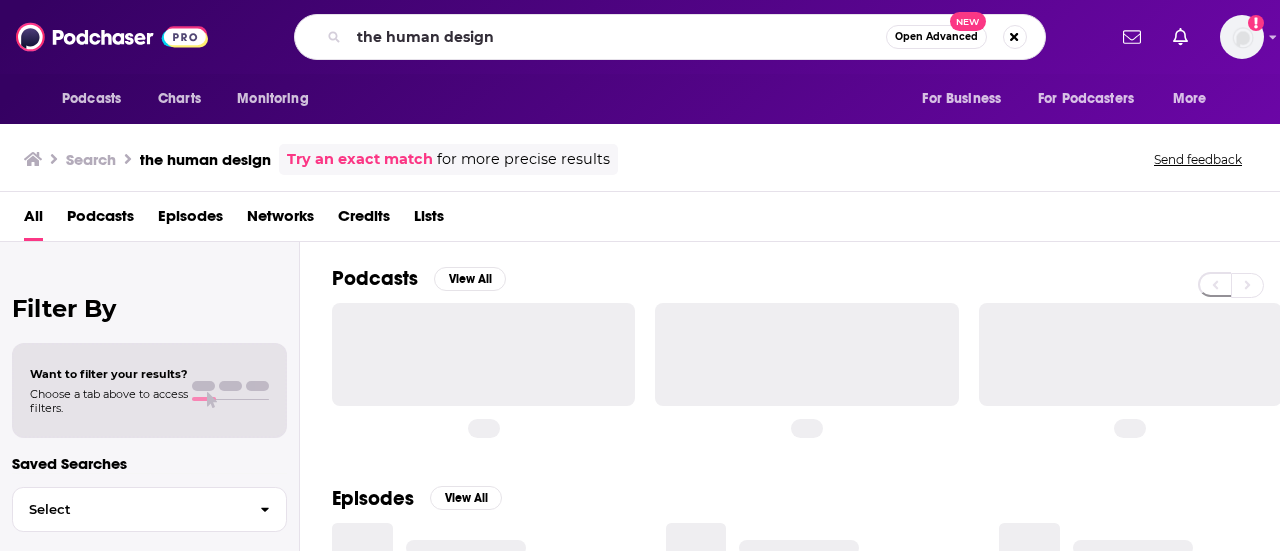 scroll, scrollTop: 0, scrollLeft: 0, axis: both 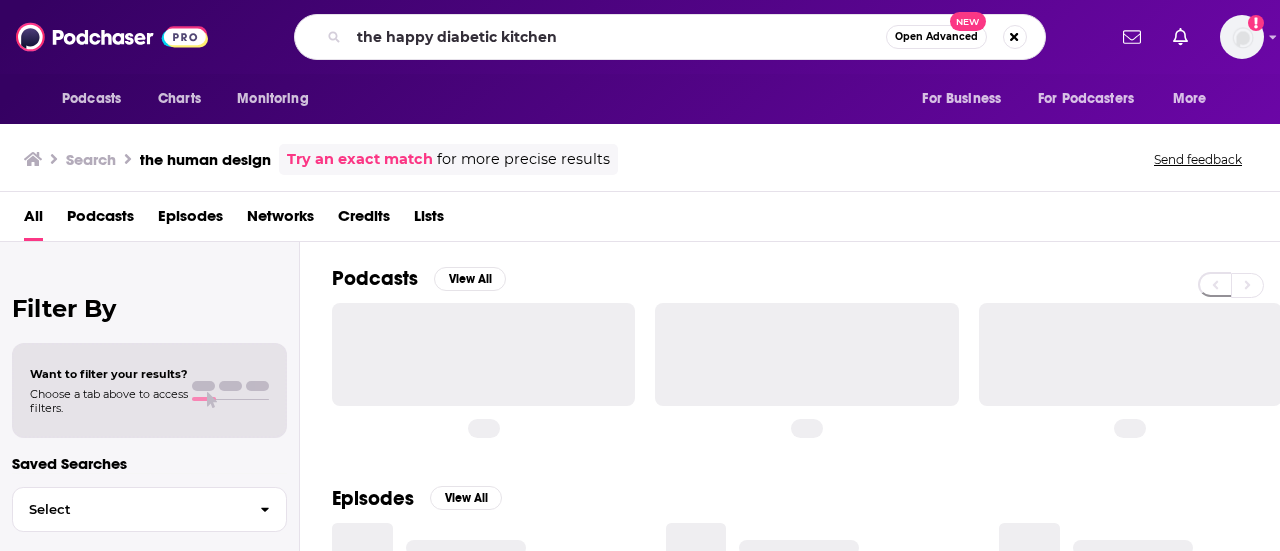 type on "the happy diabetic kitchen" 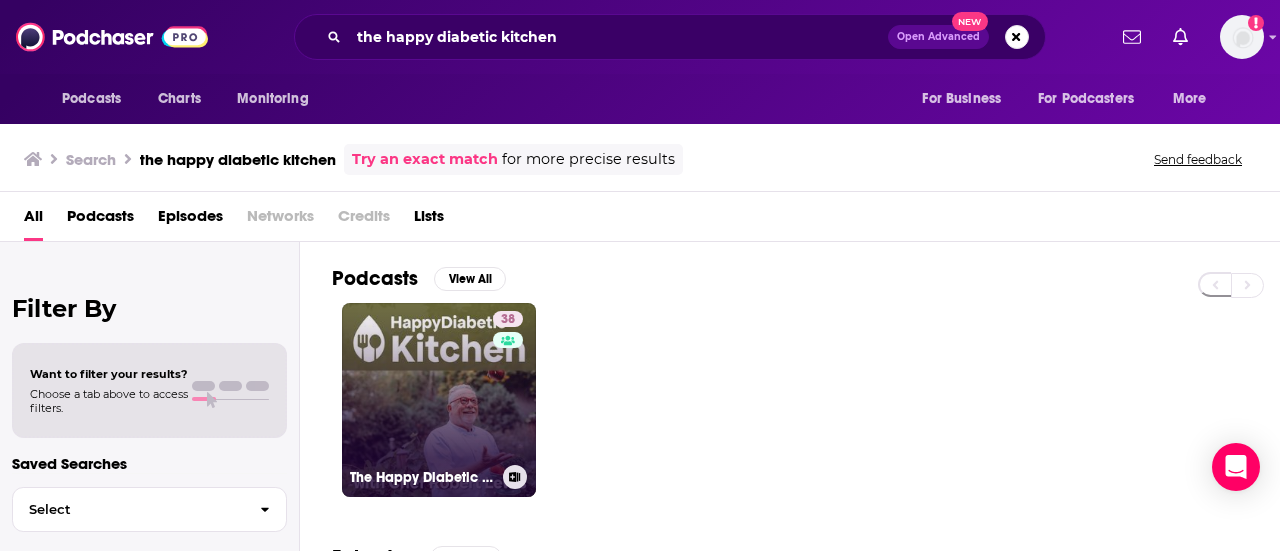 click on "38 The Happy Diabetic Kitchen" at bounding box center (439, 400) 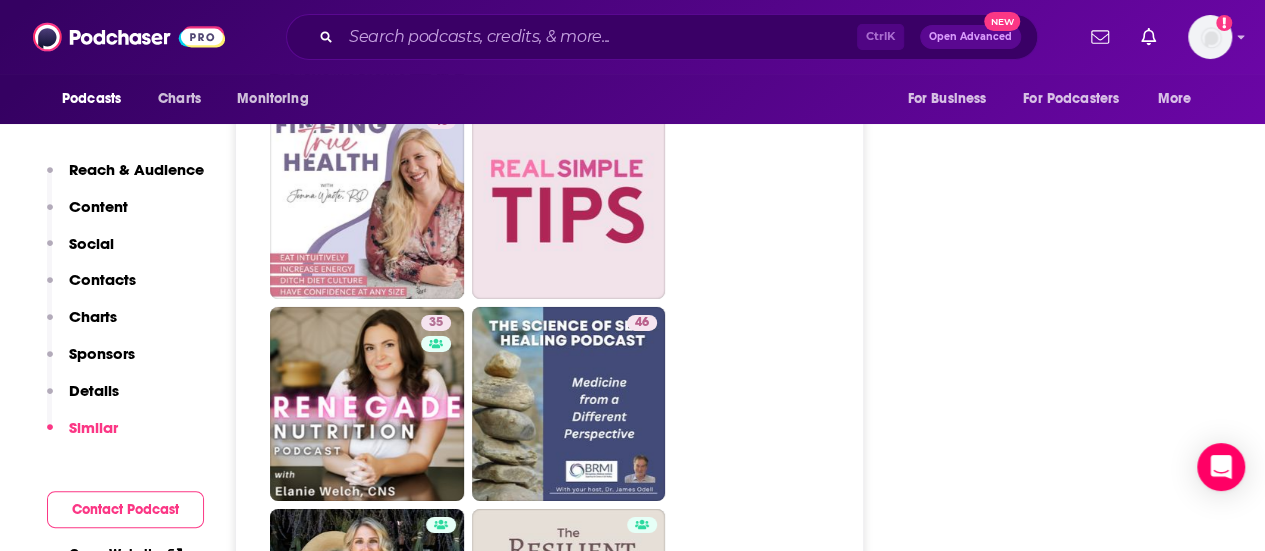 scroll, scrollTop: 3260, scrollLeft: 0, axis: vertical 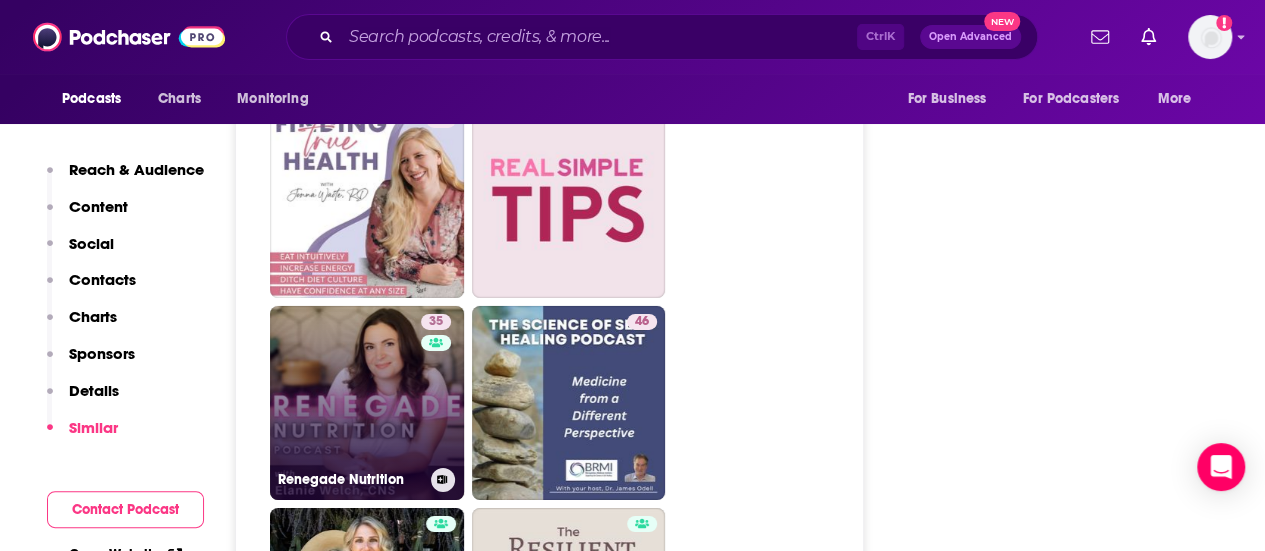 click on "35 Renegade Nutrition" at bounding box center (367, 403) 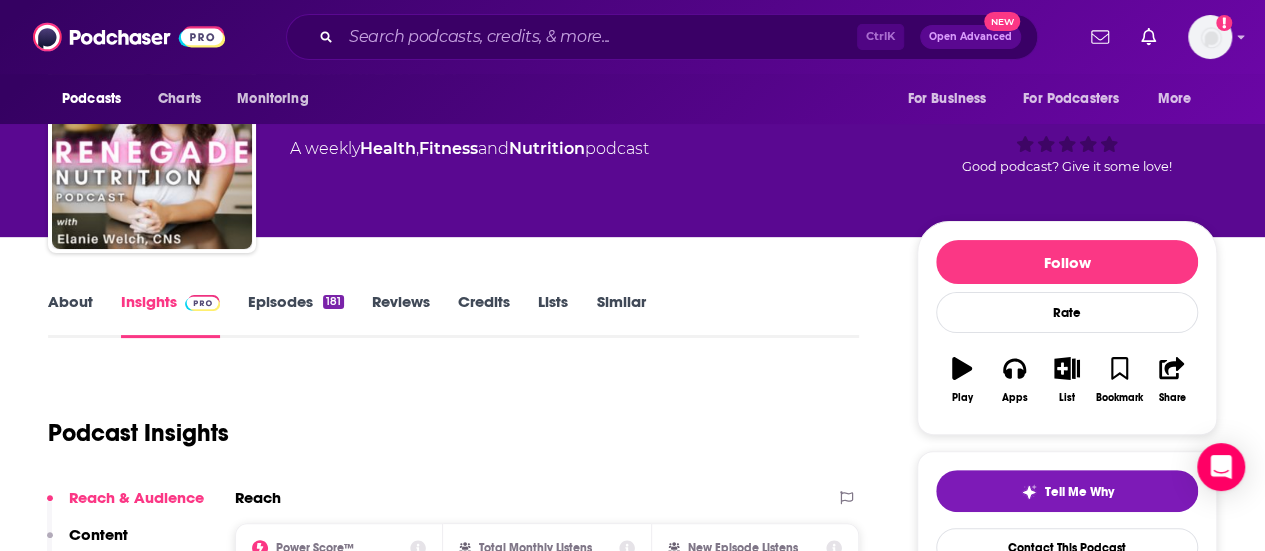 scroll, scrollTop: 67, scrollLeft: 0, axis: vertical 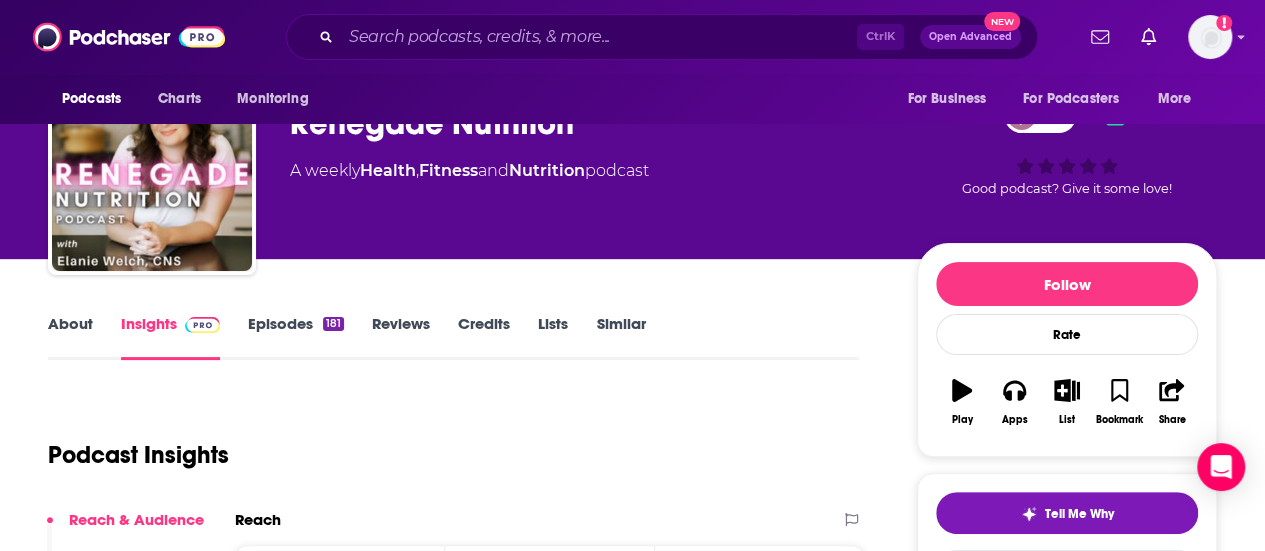 click on "About" at bounding box center [70, 337] 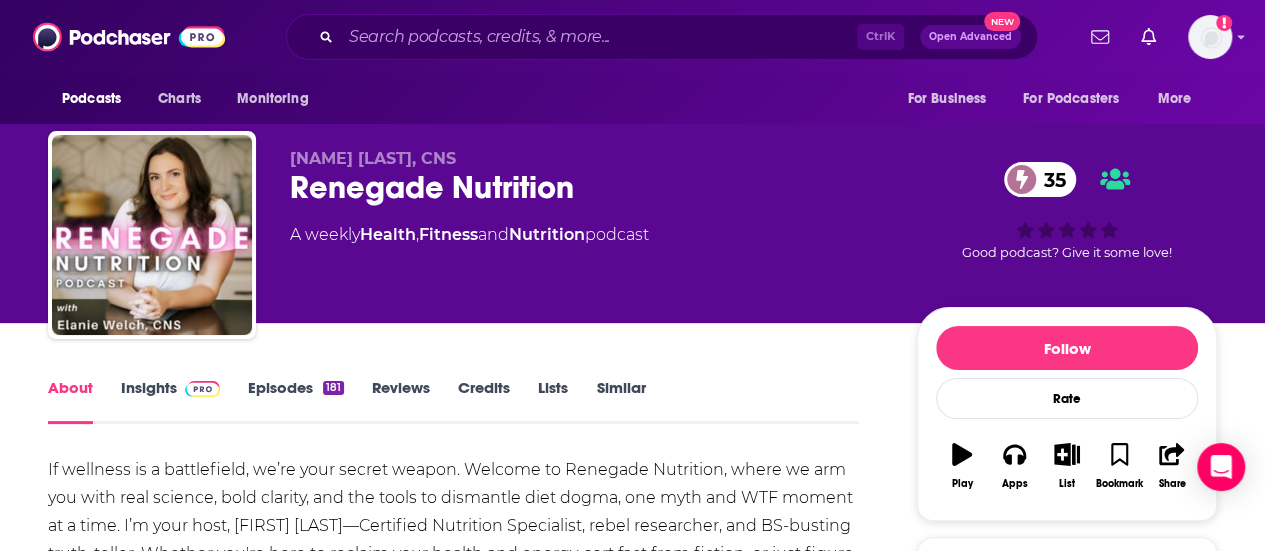 scroll, scrollTop: 0, scrollLeft: 0, axis: both 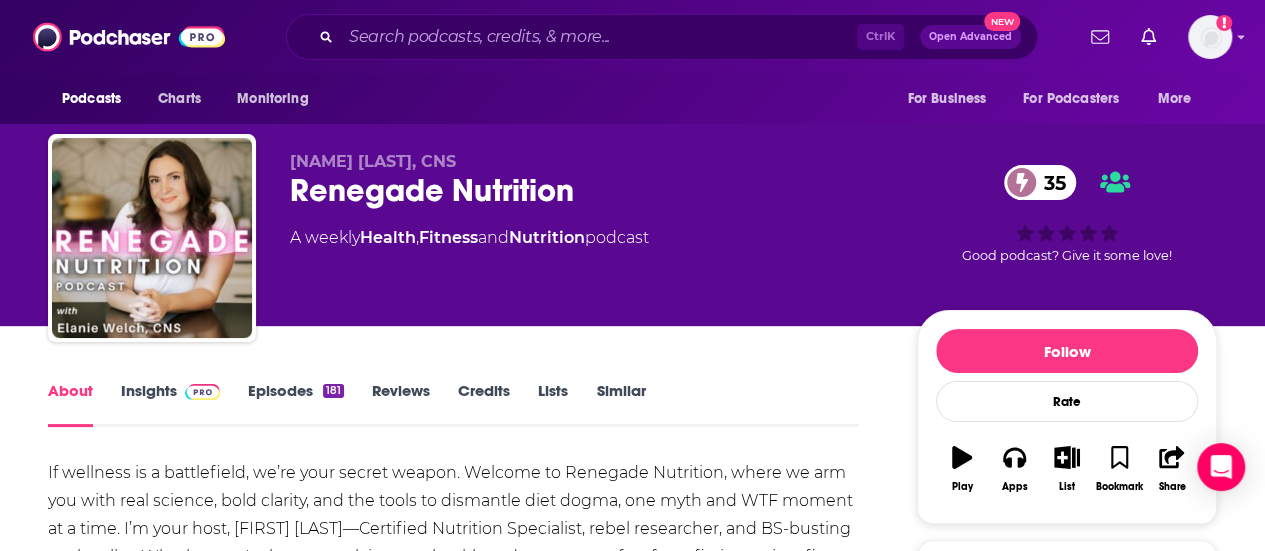 click at bounding box center [202, 392] 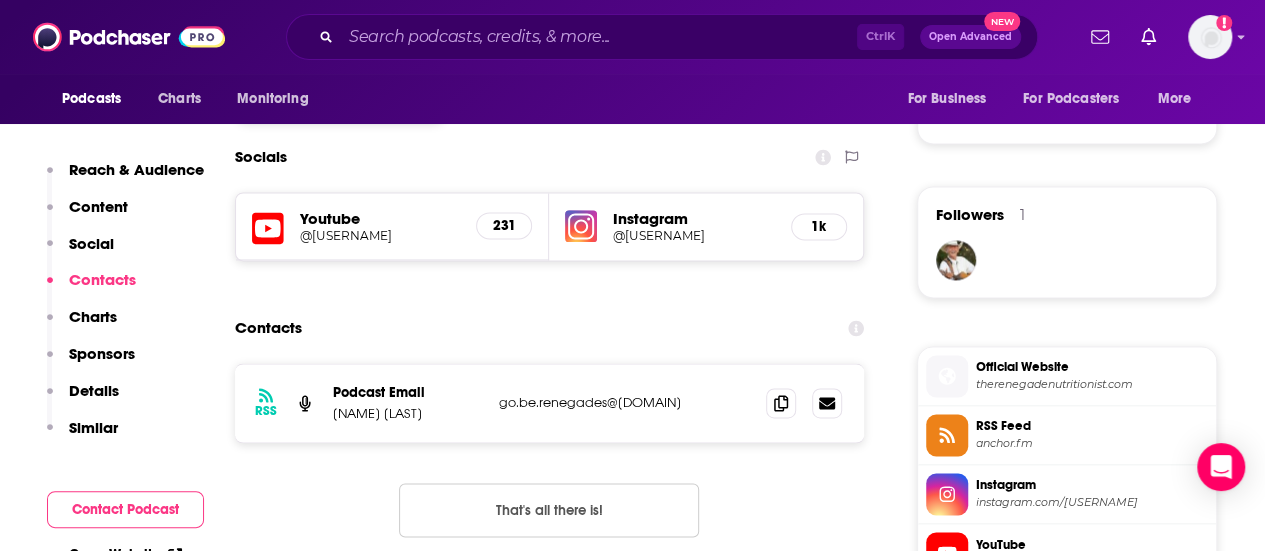 scroll, scrollTop: 1352, scrollLeft: 0, axis: vertical 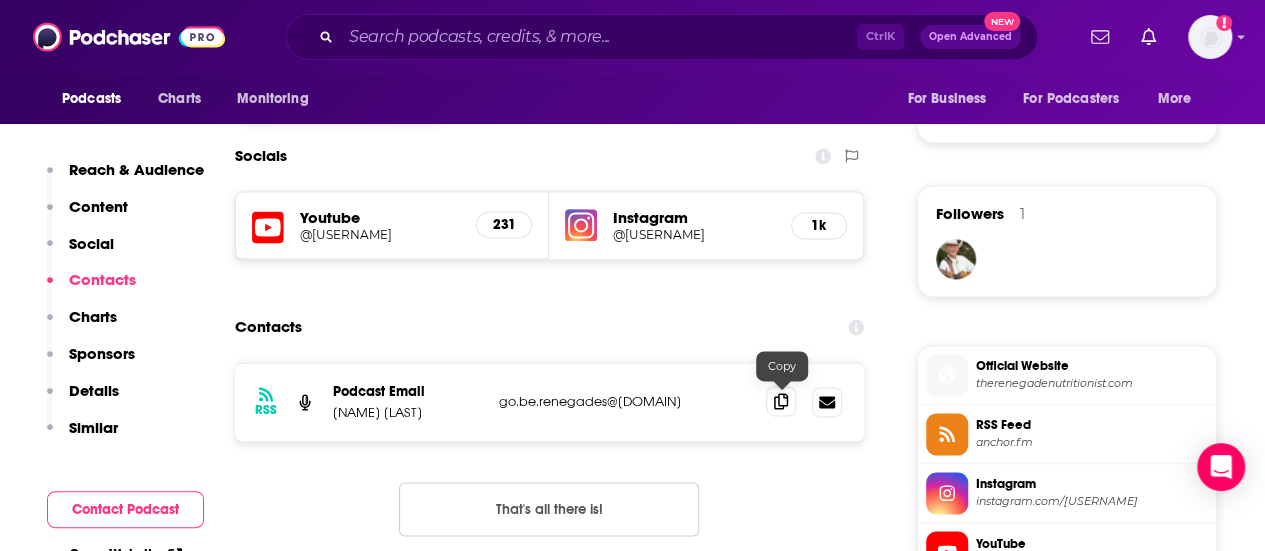 click at bounding box center (781, 401) 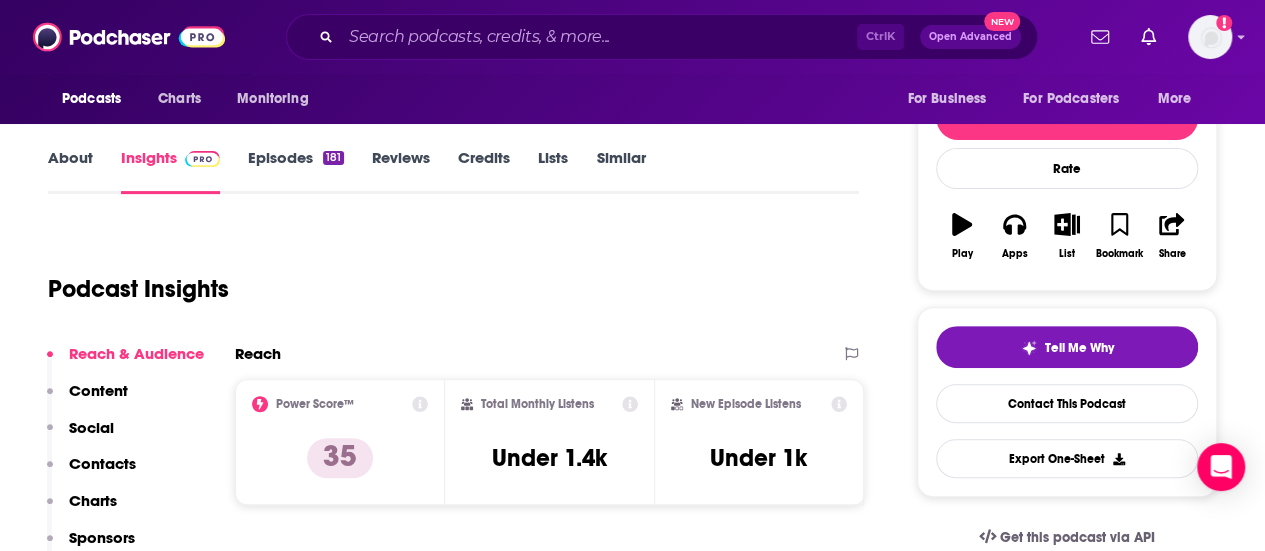 scroll, scrollTop: 0, scrollLeft: 0, axis: both 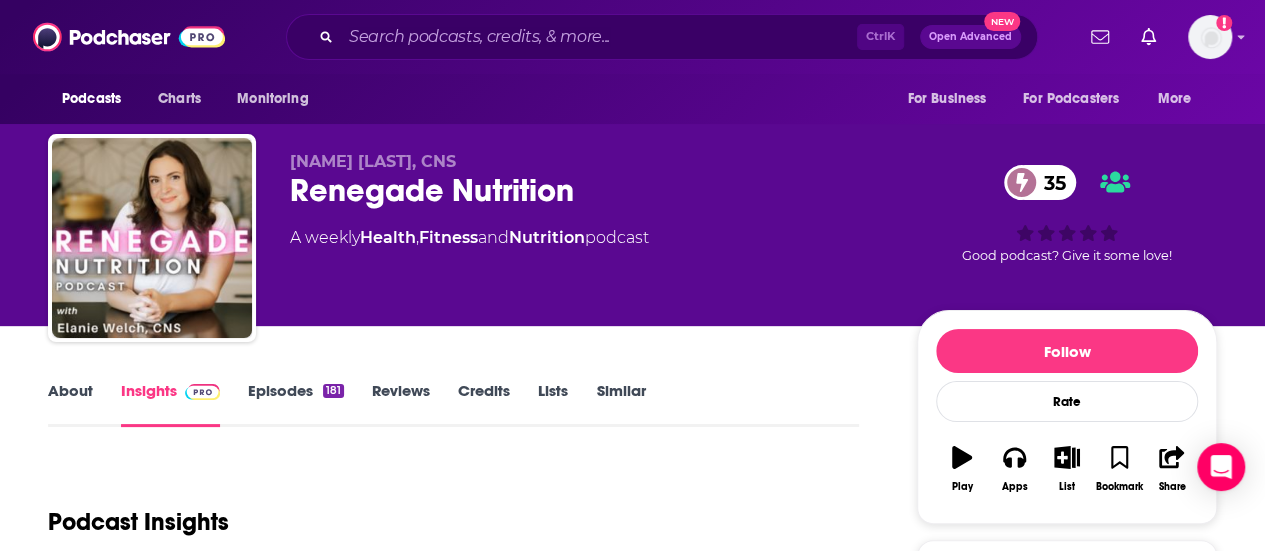 click on "About" at bounding box center (70, 404) 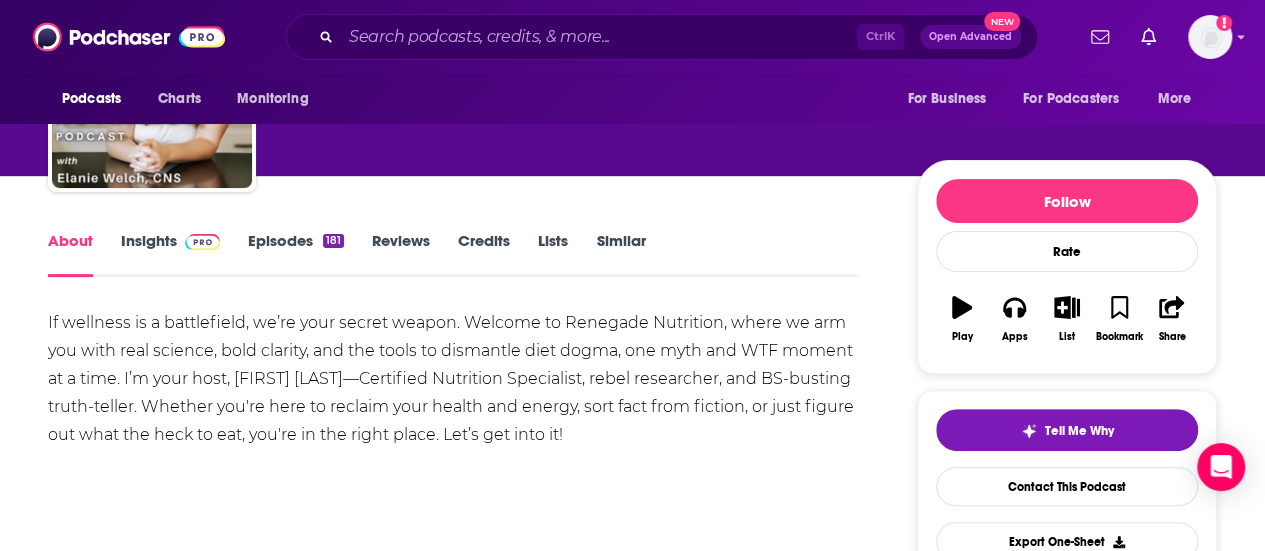 scroll, scrollTop: 149, scrollLeft: 0, axis: vertical 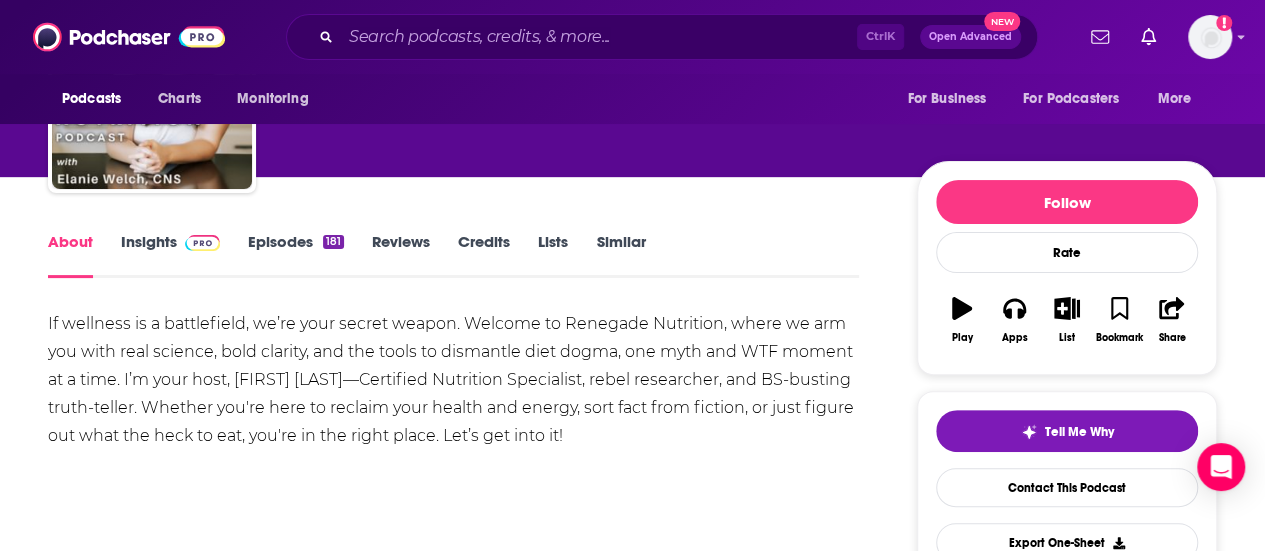 click on "Insights" at bounding box center (170, 255) 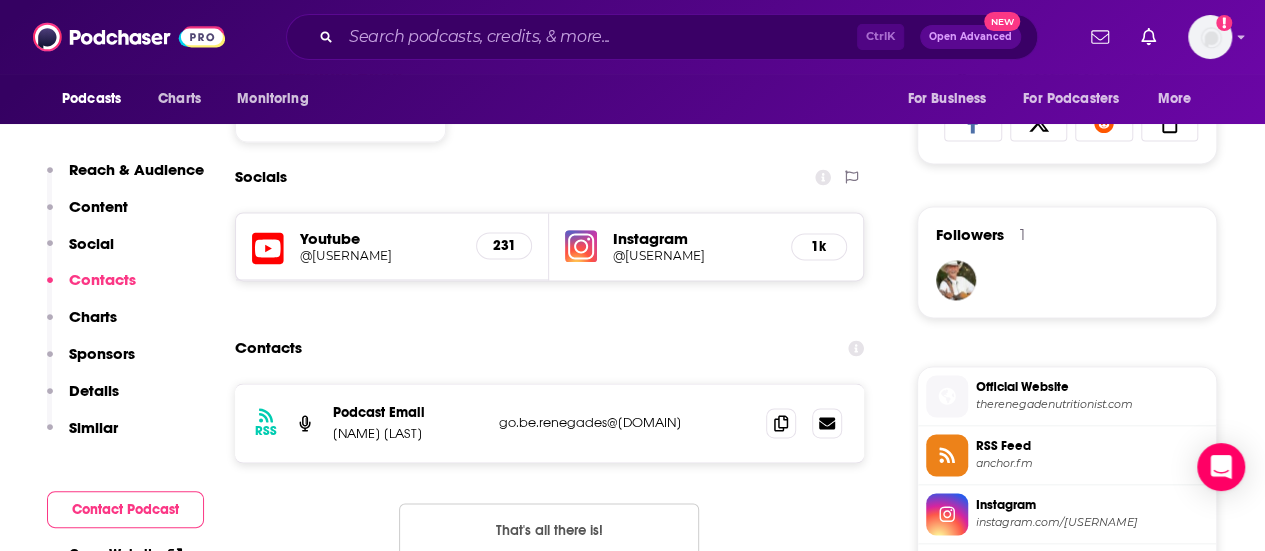 scroll, scrollTop: 1332, scrollLeft: 0, axis: vertical 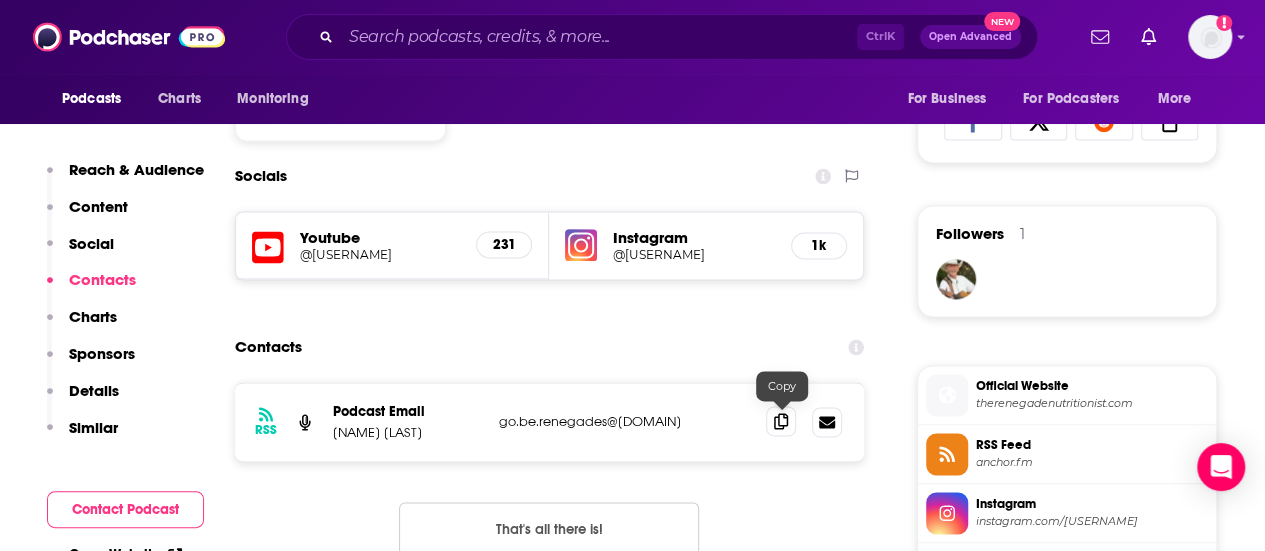 click 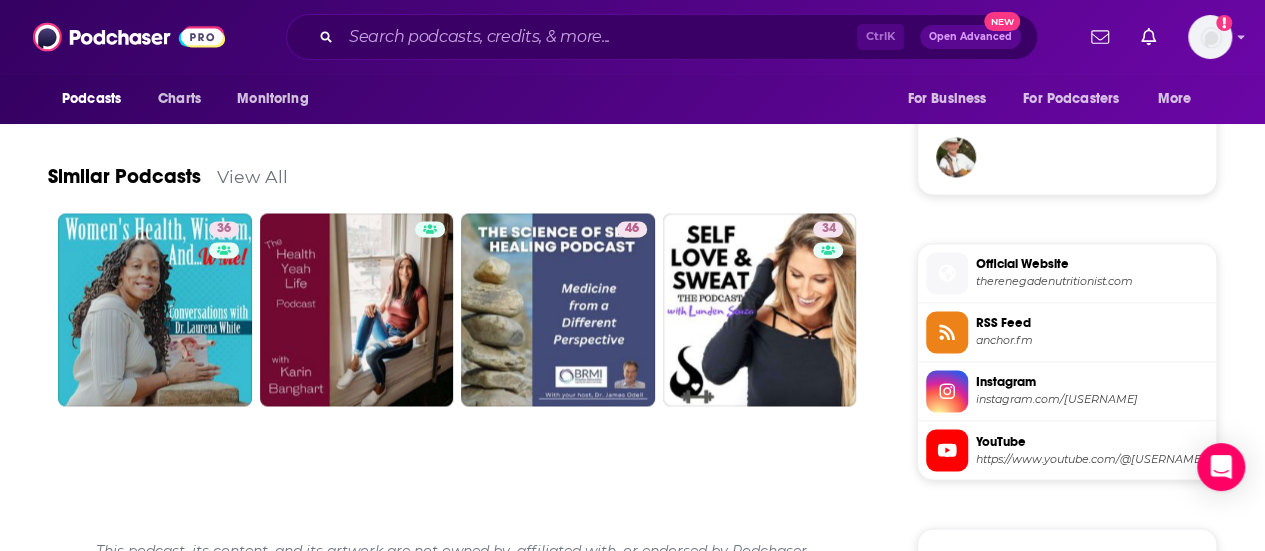scroll, scrollTop: 1444, scrollLeft: 0, axis: vertical 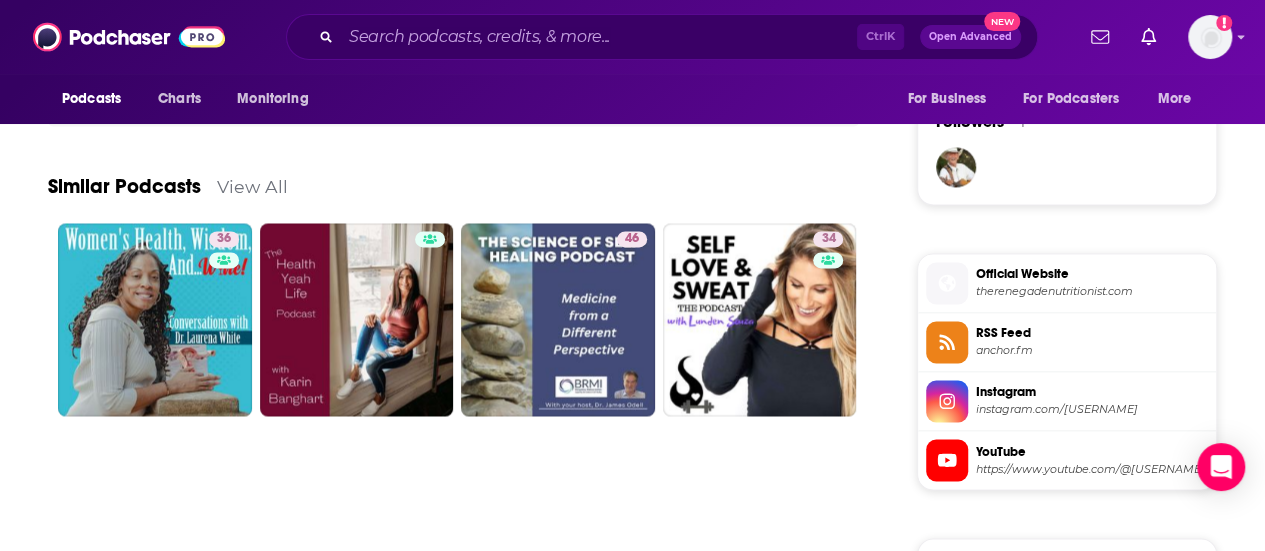 click on "View All" at bounding box center (252, 186) 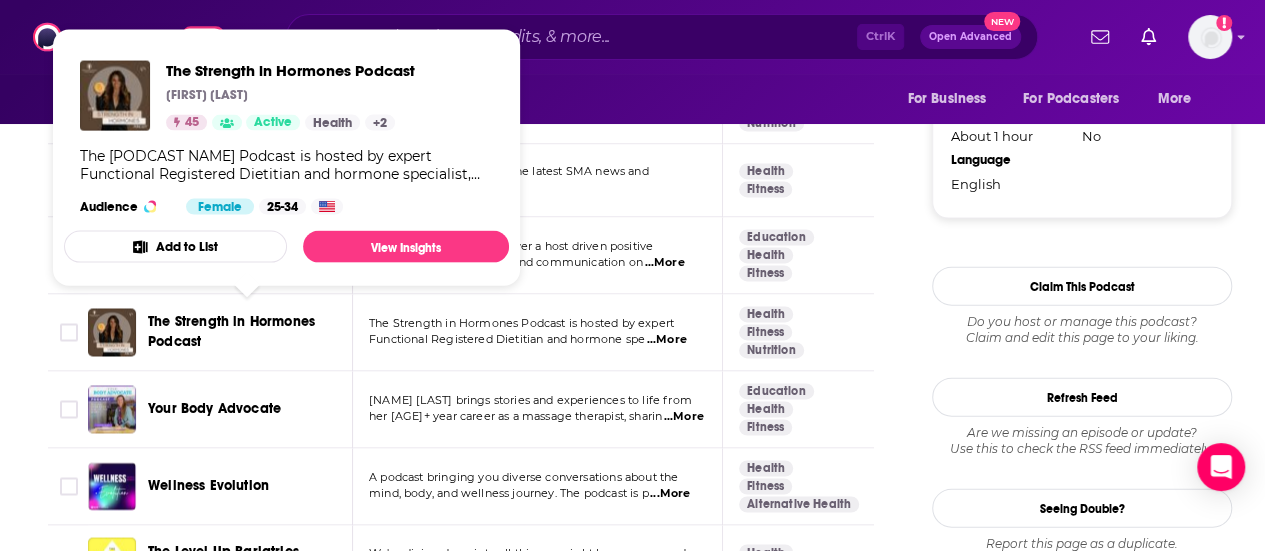 scroll, scrollTop: 2251, scrollLeft: 0, axis: vertical 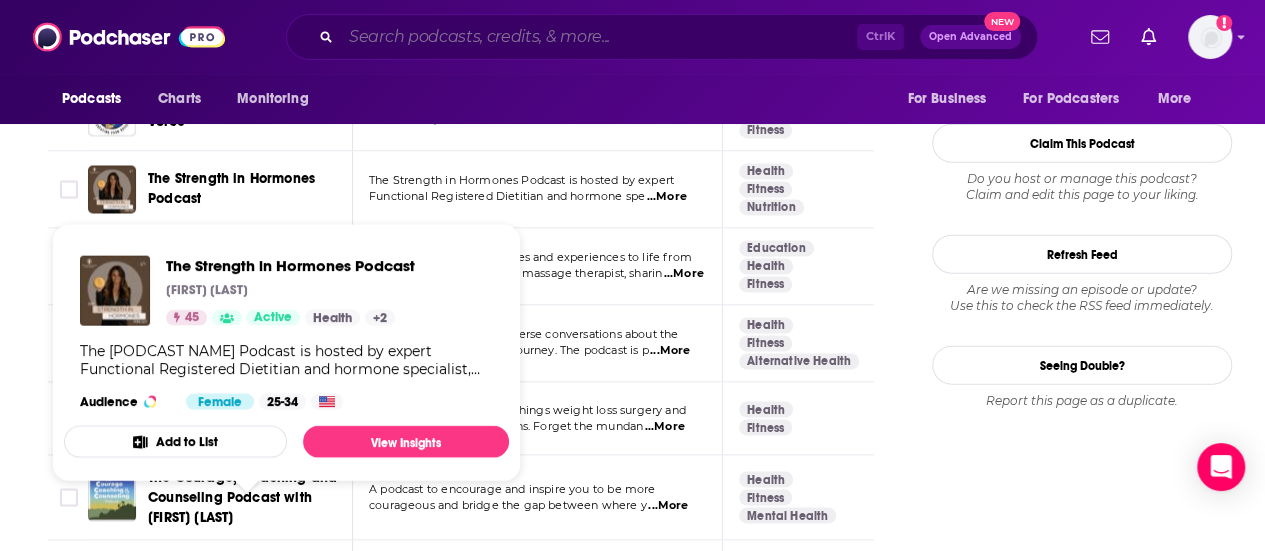 click at bounding box center (599, 37) 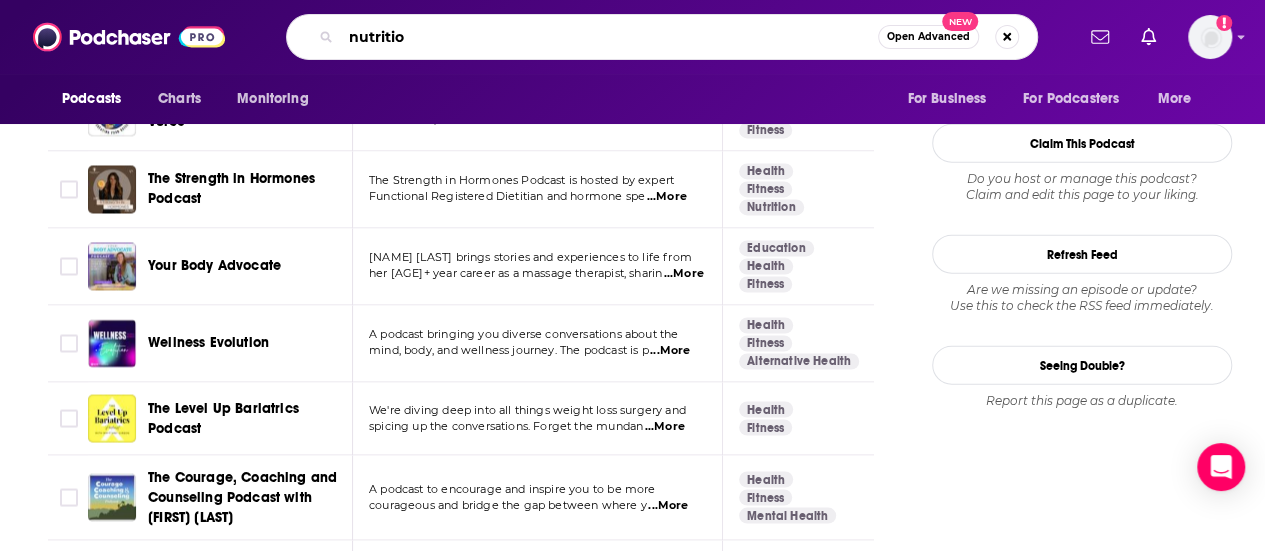 type on "nutrition" 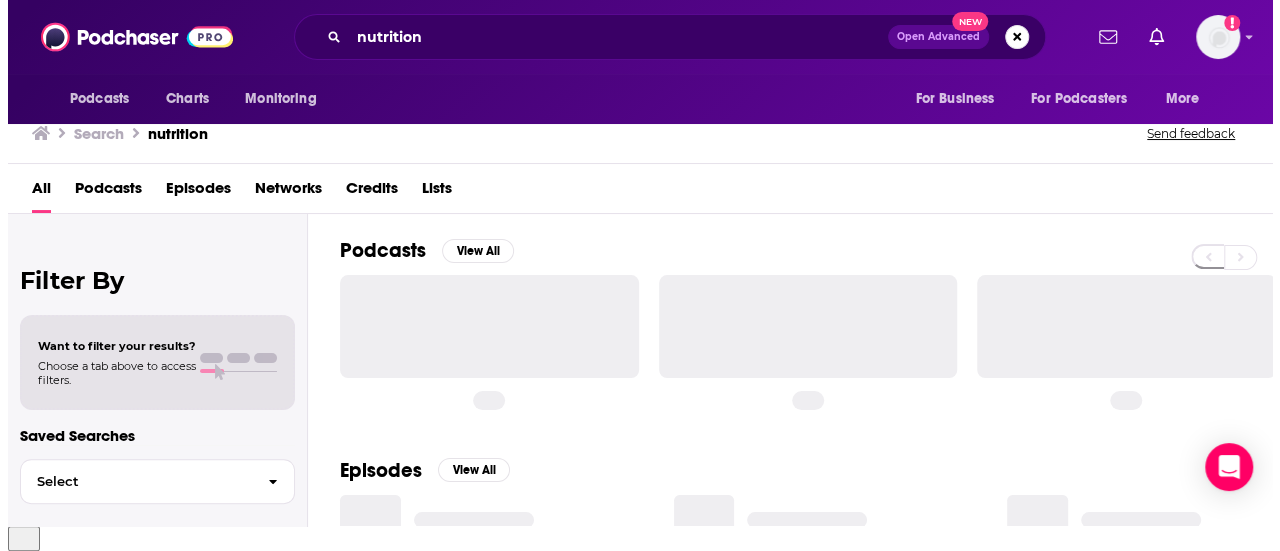 scroll, scrollTop: 0, scrollLeft: 0, axis: both 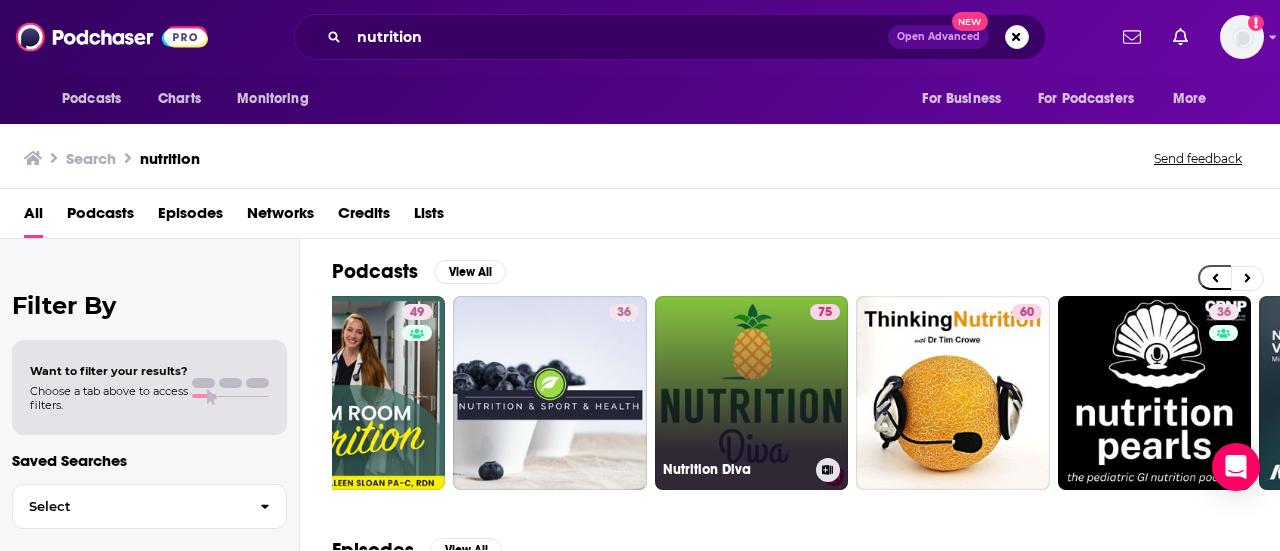 click on "[NUMBER] [USERNAME]" at bounding box center (752, 393) 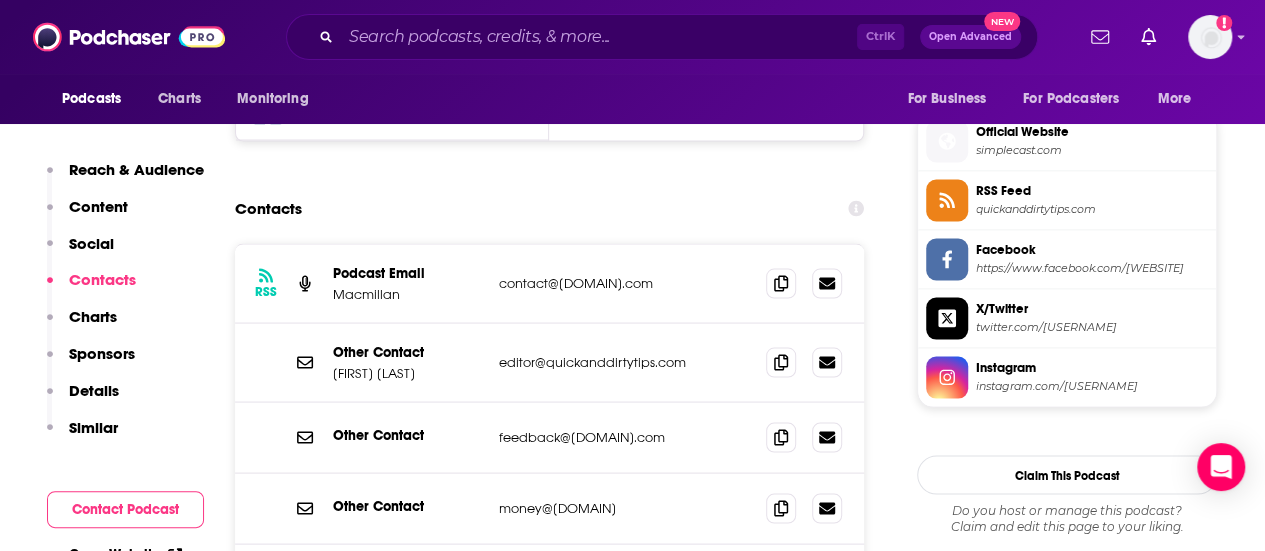 scroll, scrollTop: 1782, scrollLeft: 0, axis: vertical 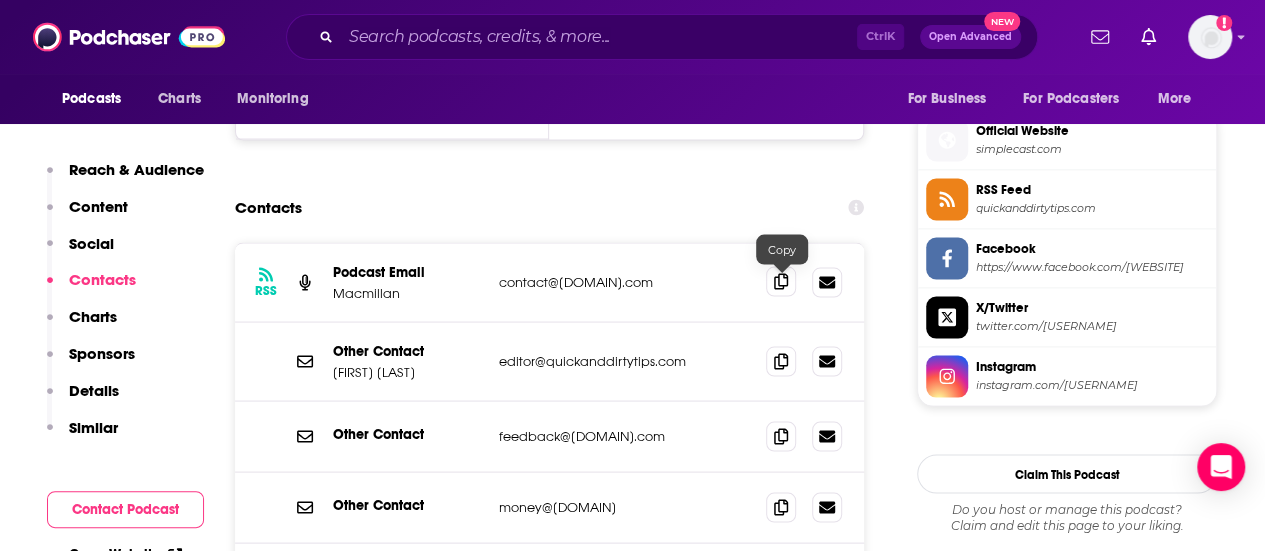click at bounding box center (781, 281) 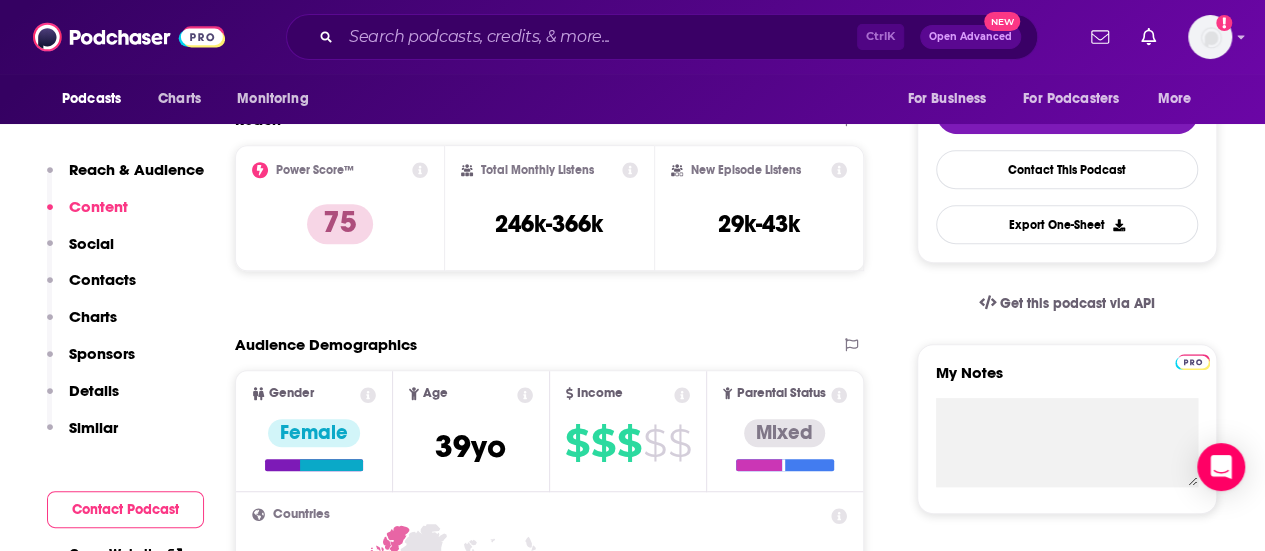 scroll, scrollTop: 0, scrollLeft: 0, axis: both 